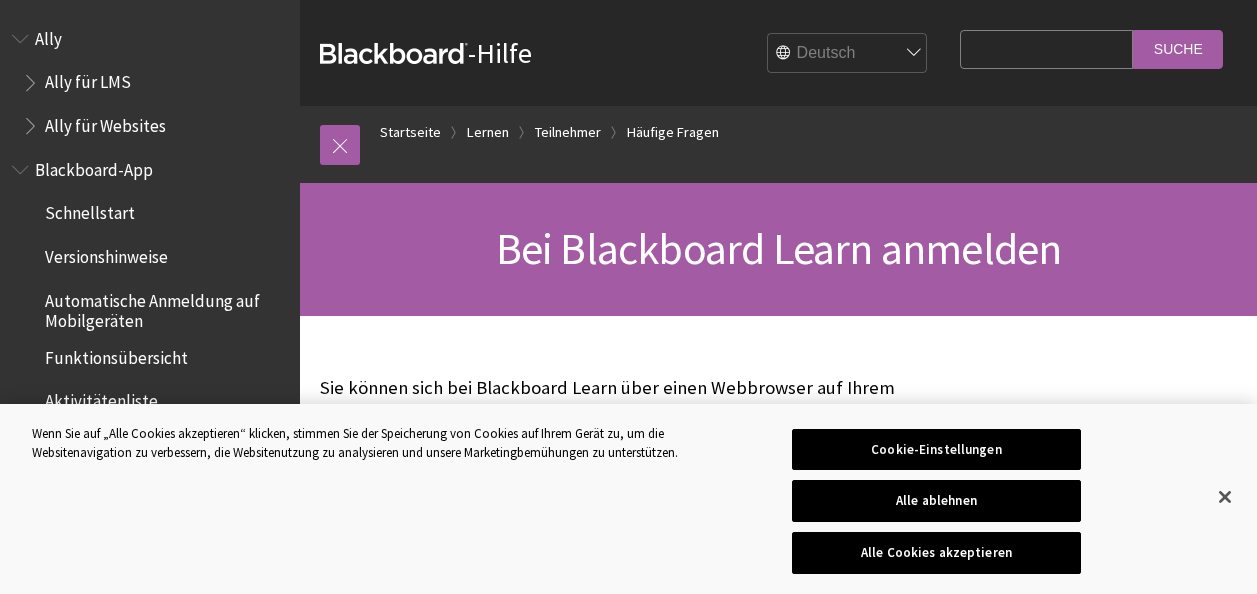 scroll, scrollTop: 0, scrollLeft: 0, axis: both 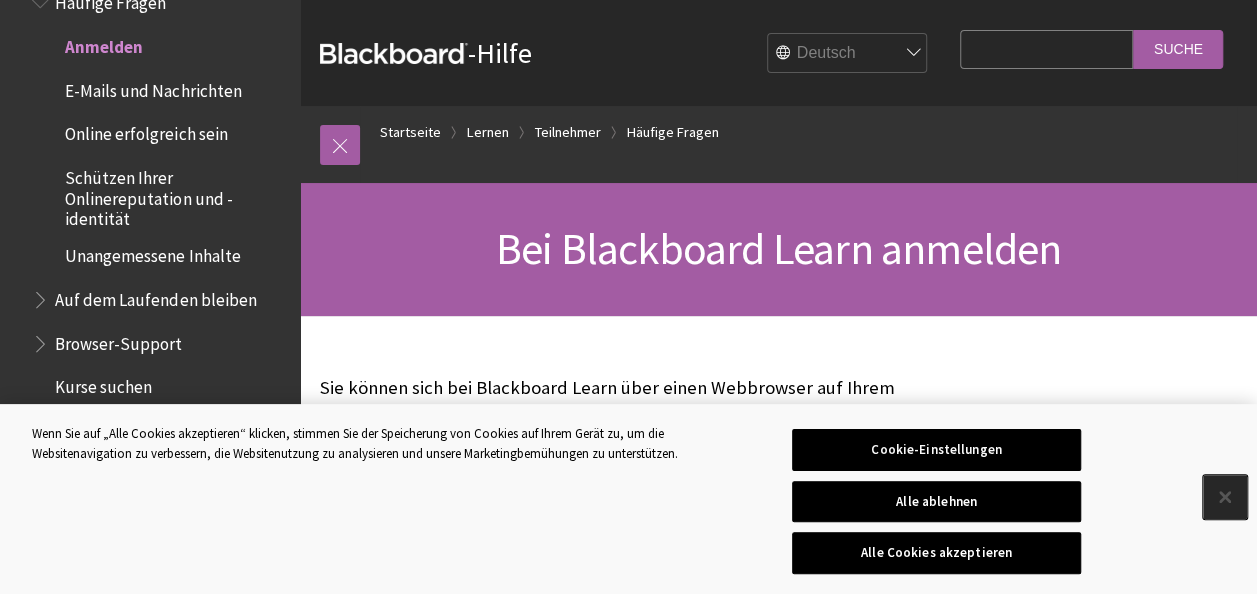 click at bounding box center (1225, 497) 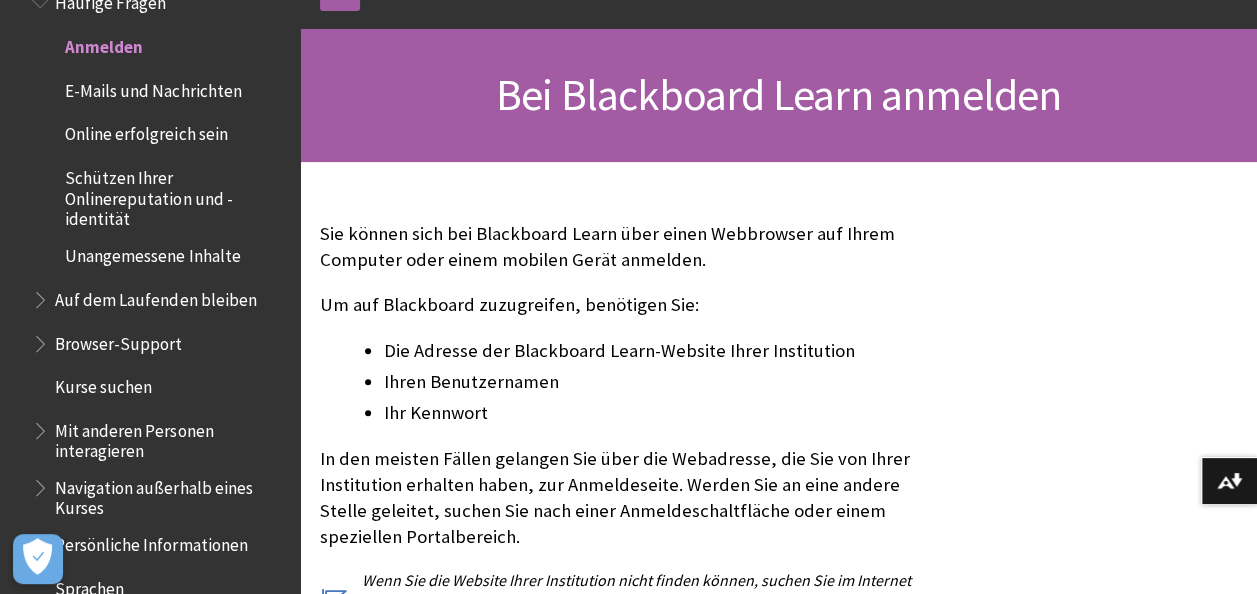 scroll, scrollTop: 173, scrollLeft: 0, axis: vertical 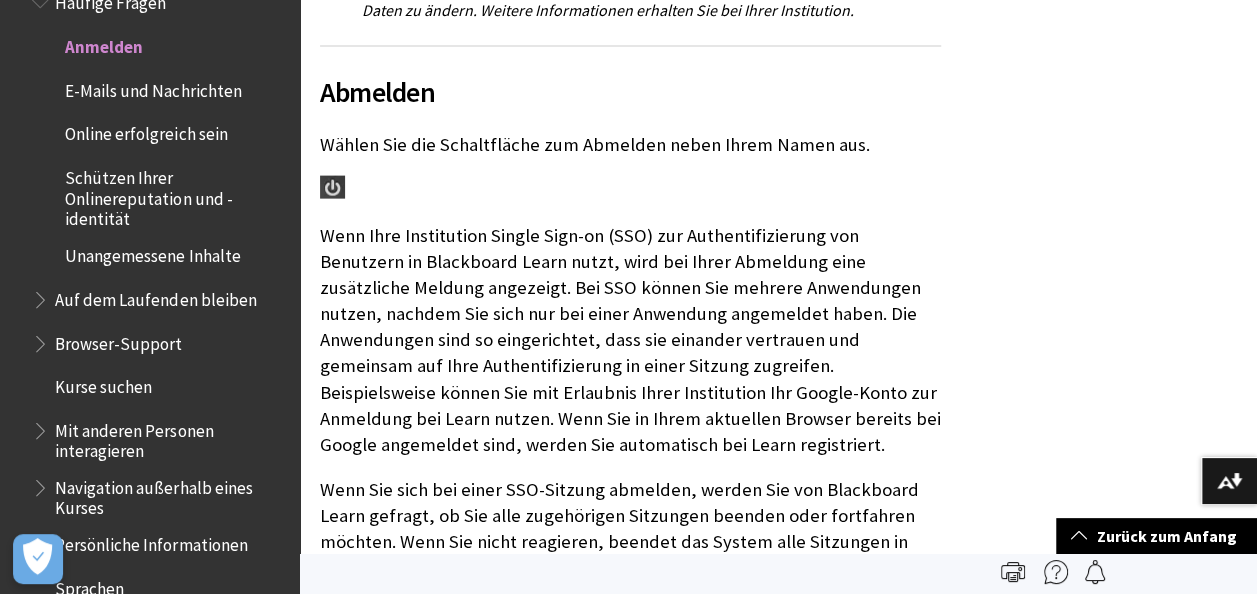 click at bounding box center (332, 187) 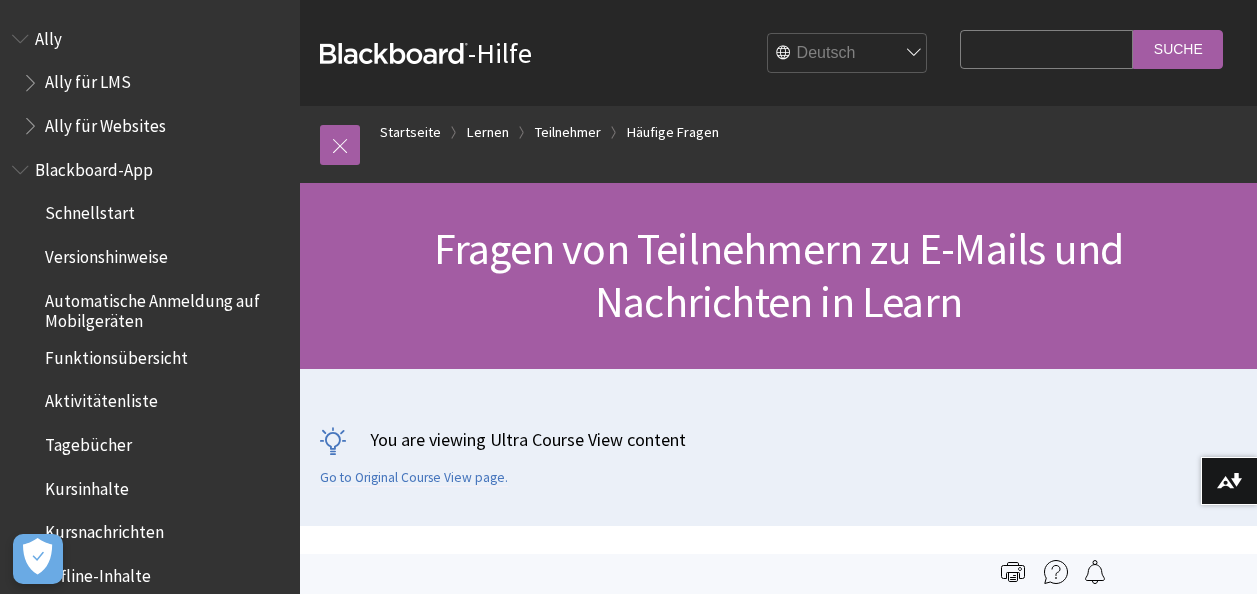 scroll, scrollTop: 0, scrollLeft: 0, axis: both 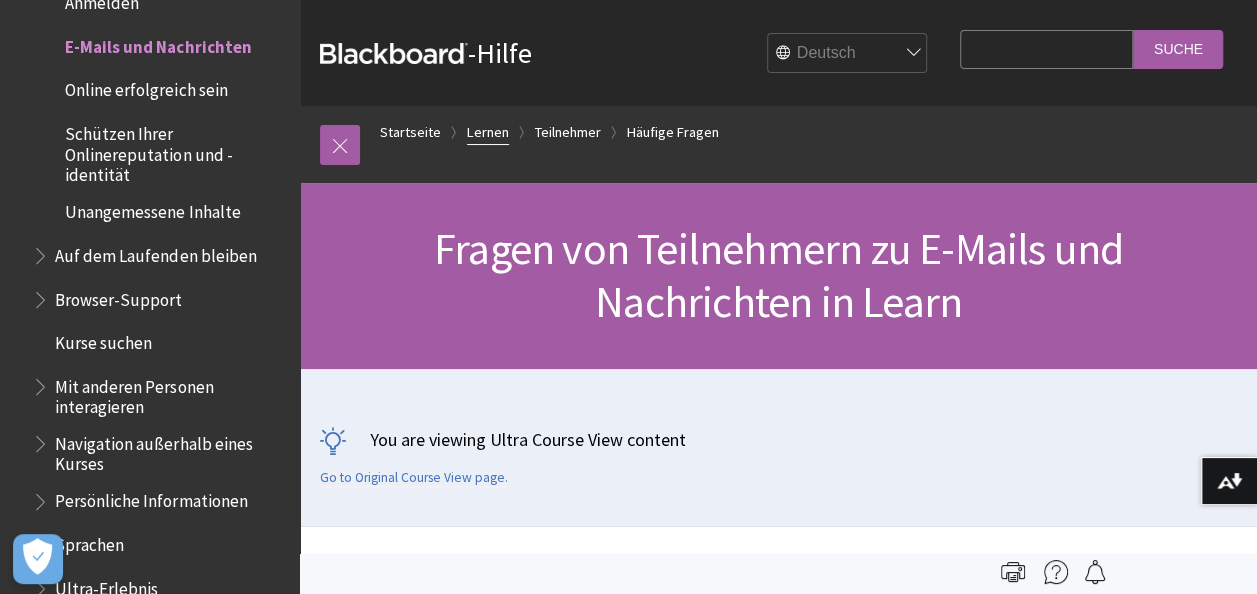 click on "Lernen" at bounding box center [488, 132] 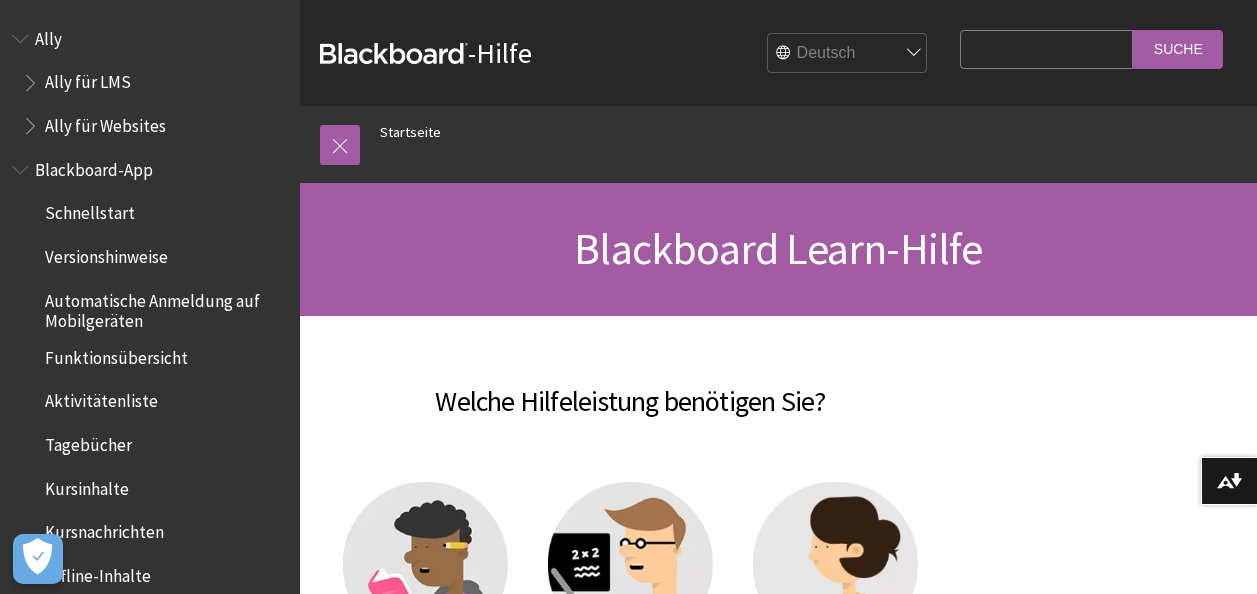 scroll, scrollTop: 0, scrollLeft: 0, axis: both 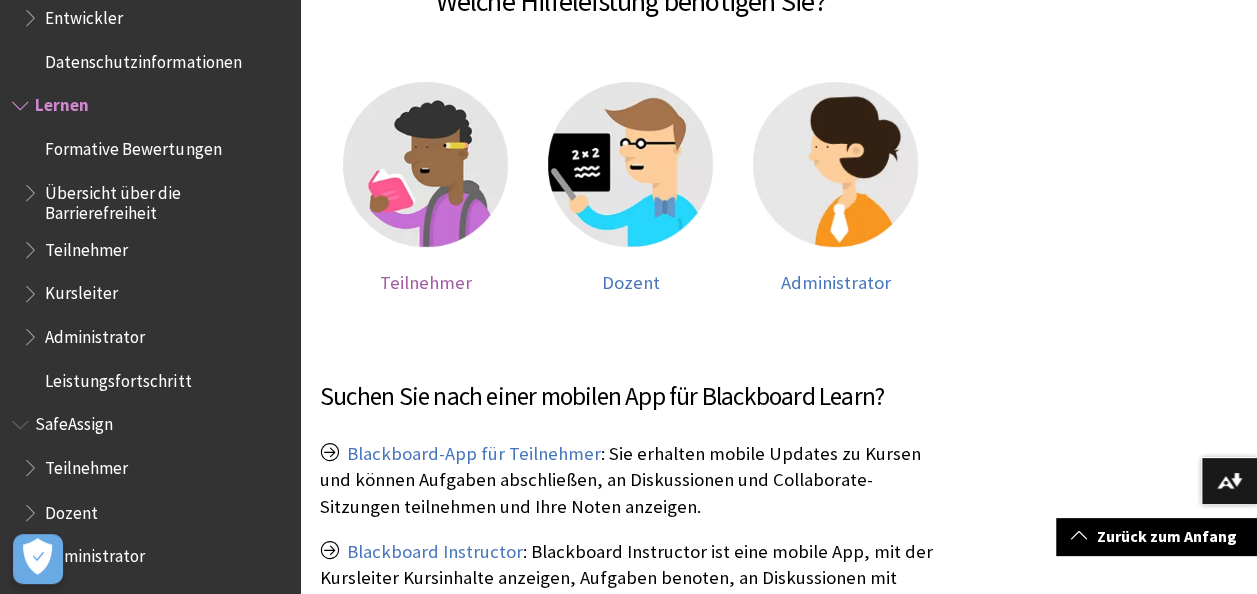 click on "Teilnehmer" at bounding box center (426, 282) 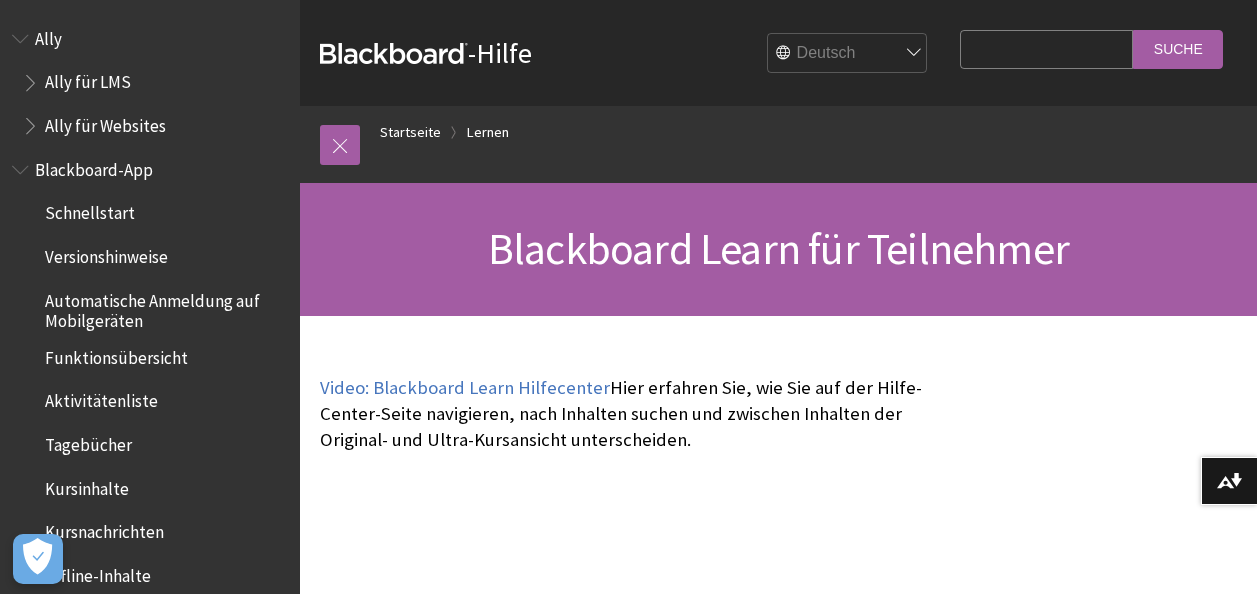 scroll, scrollTop: 0, scrollLeft: 0, axis: both 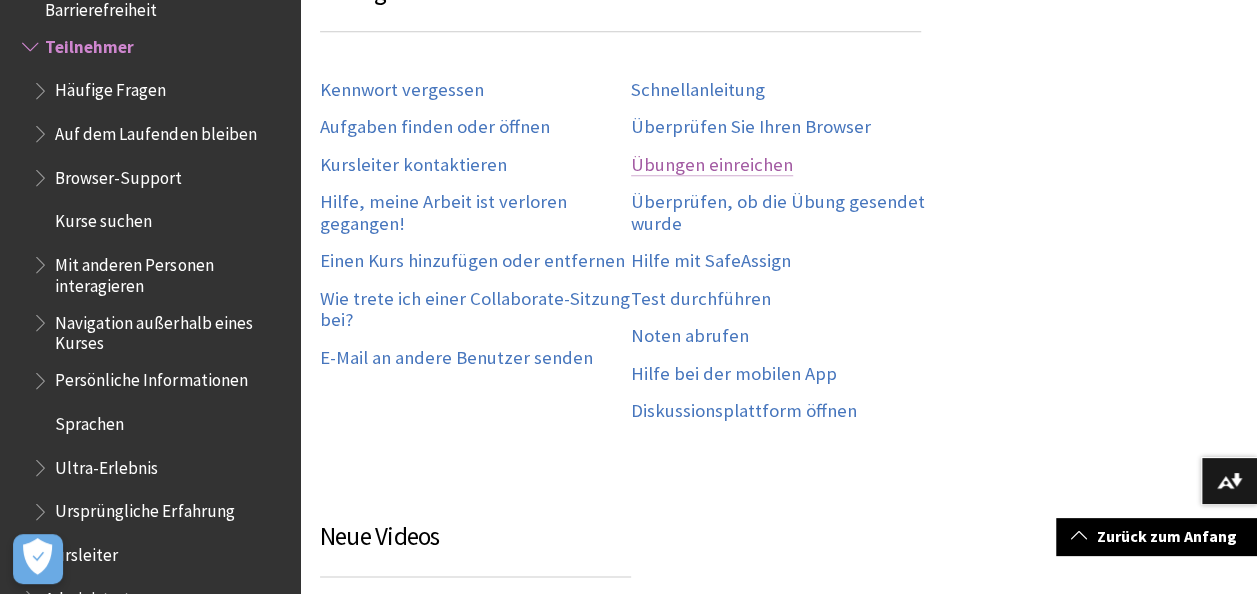 click on "Übungen einreichen" at bounding box center (712, 165) 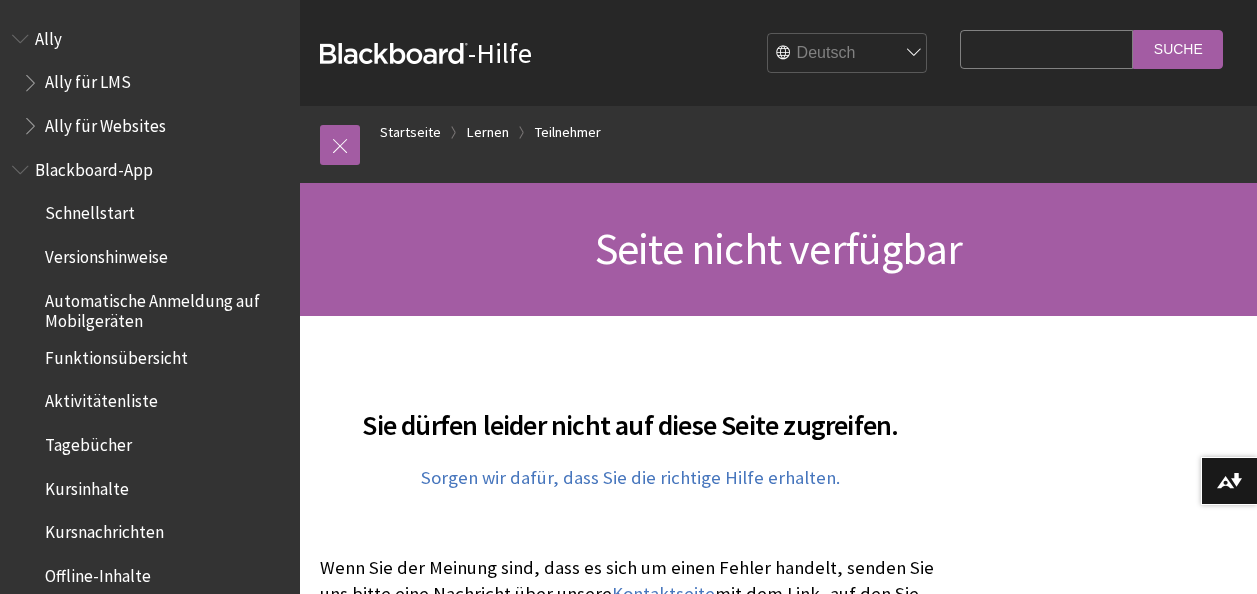 scroll, scrollTop: 0, scrollLeft: 0, axis: both 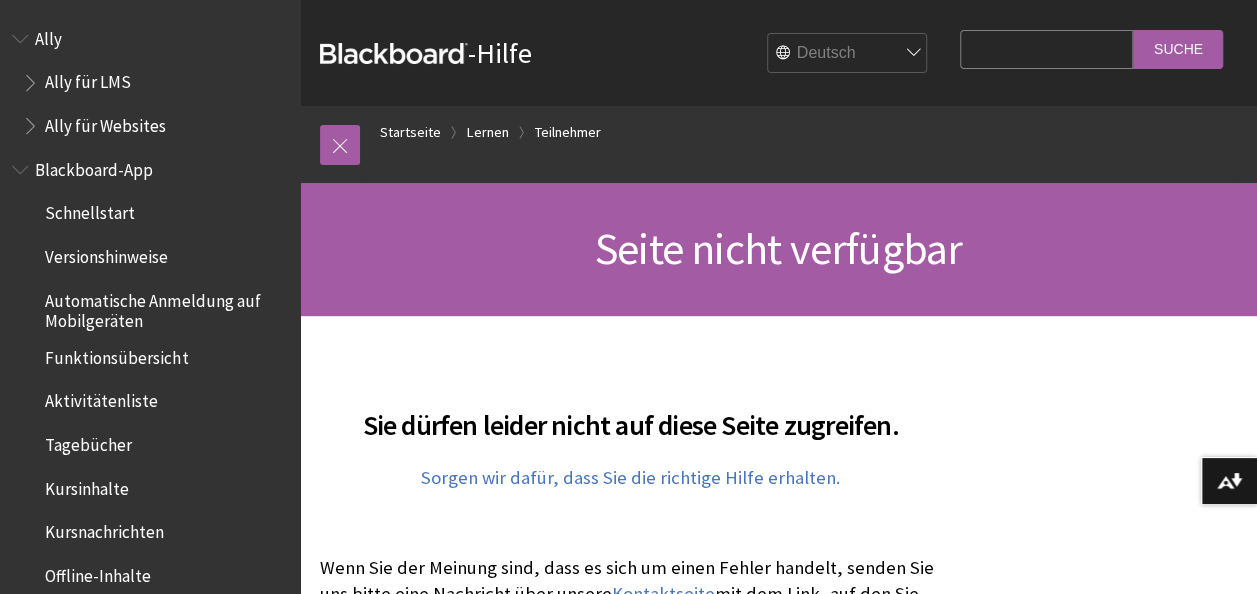 click on "English عربية Català Cymraeg Deutsch Español Suomi Français עברית Italiano 日本語 한국어 Nederlands Norsk (Bokmål) Português, Brasil Русский Svenska Türkçe 简体中文 Français Canadien" at bounding box center [848, 54] 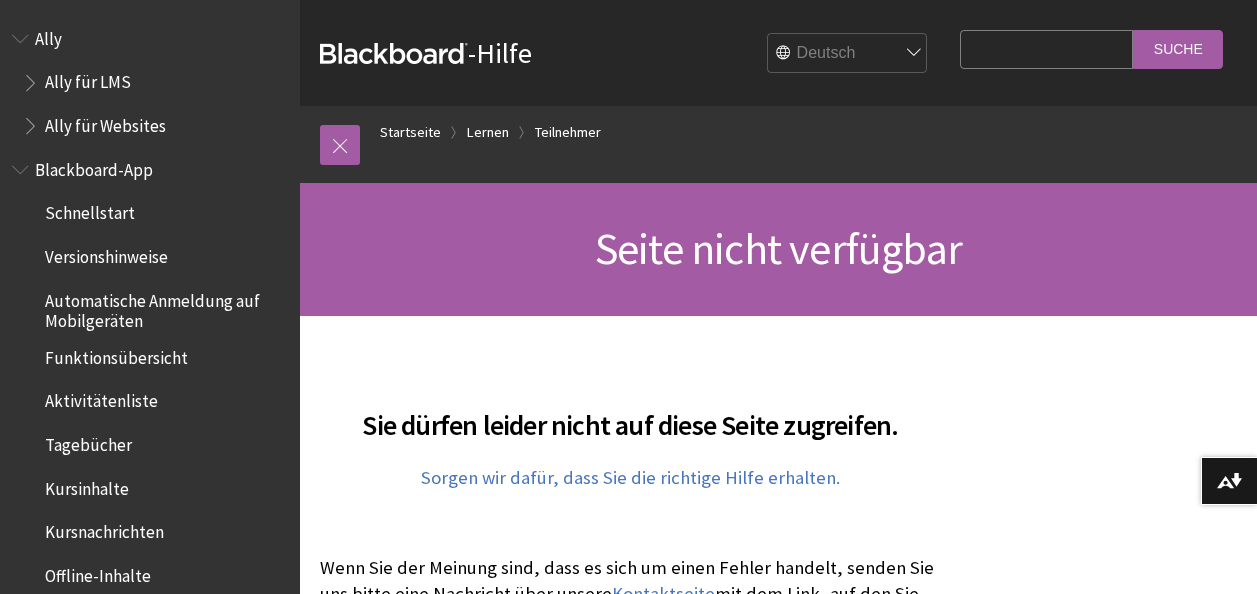 scroll, scrollTop: 0, scrollLeft: 0, axis: both 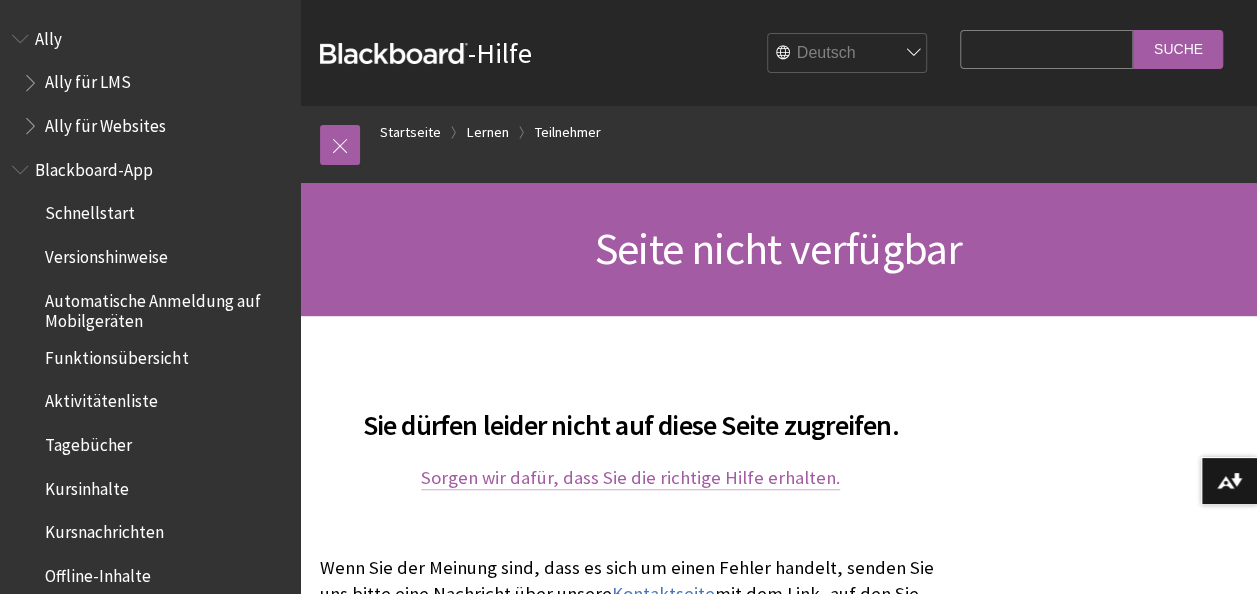click on "Sorgen wir dafür, dass Sie die richtige Hilfe erhalten." at bounding box center (630, 478) 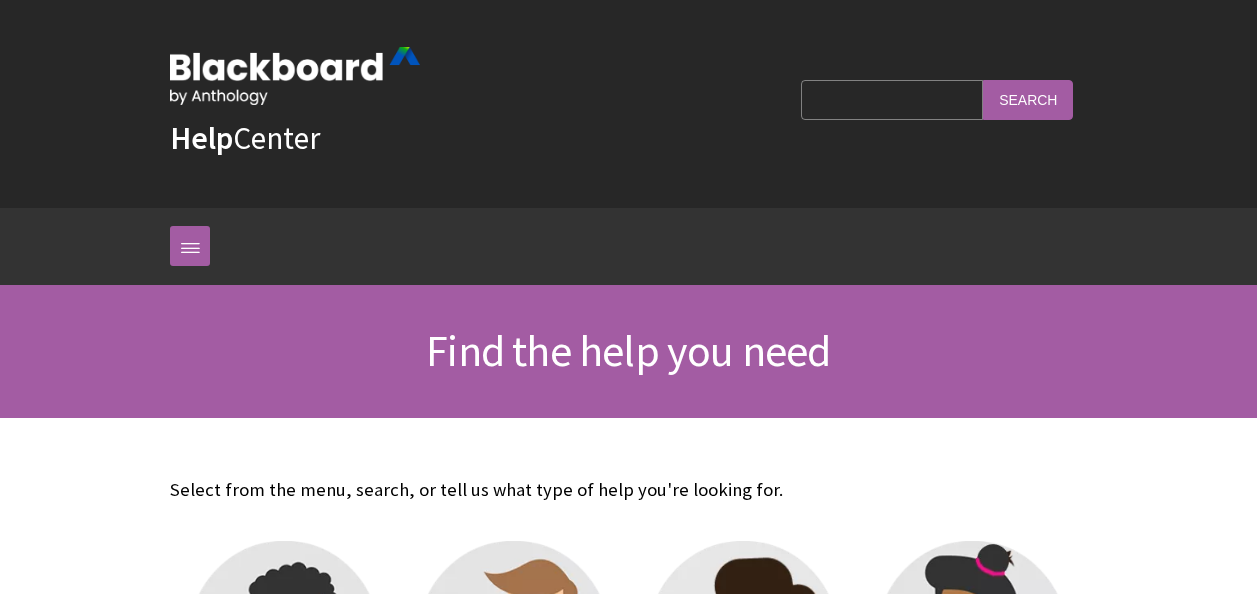 scroll, scrollTop: 0, scrollLeft: 0, axis: both 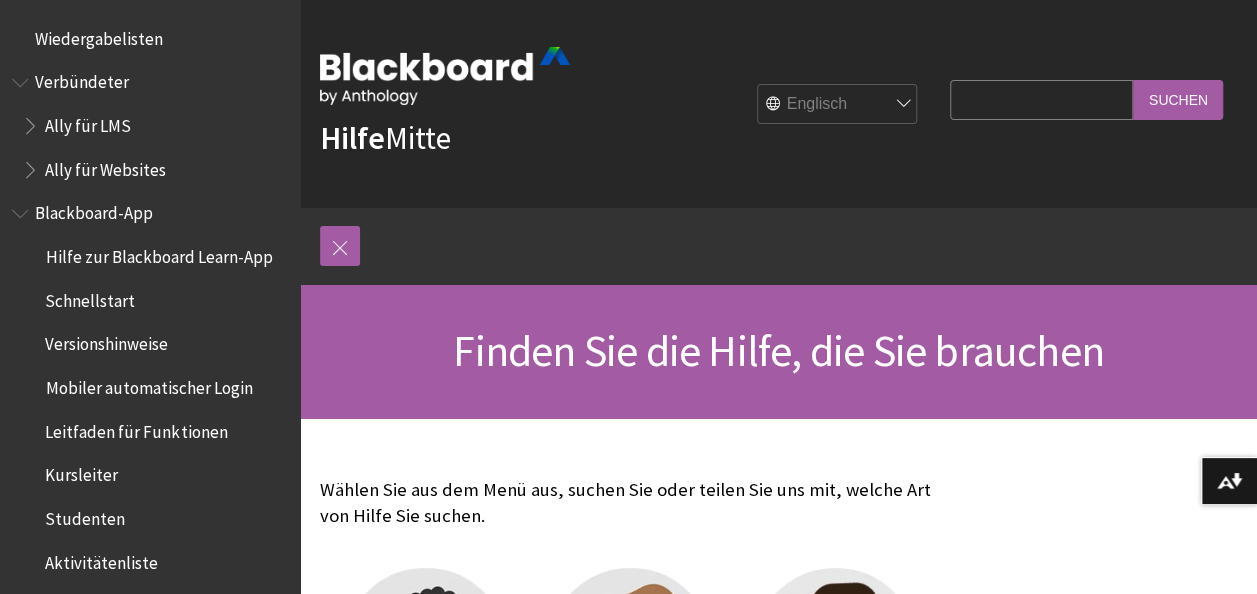 click on "Englisch عربية Català Cymraeg Deutsch Español Suomi Français עברית Italiano 日本語 한국어 Nederlands Norsk (Bokmål) Português, Brasilien Русский Svenska Türkçe 简体中文 Français Canadien" at bounding box center [838, 105] 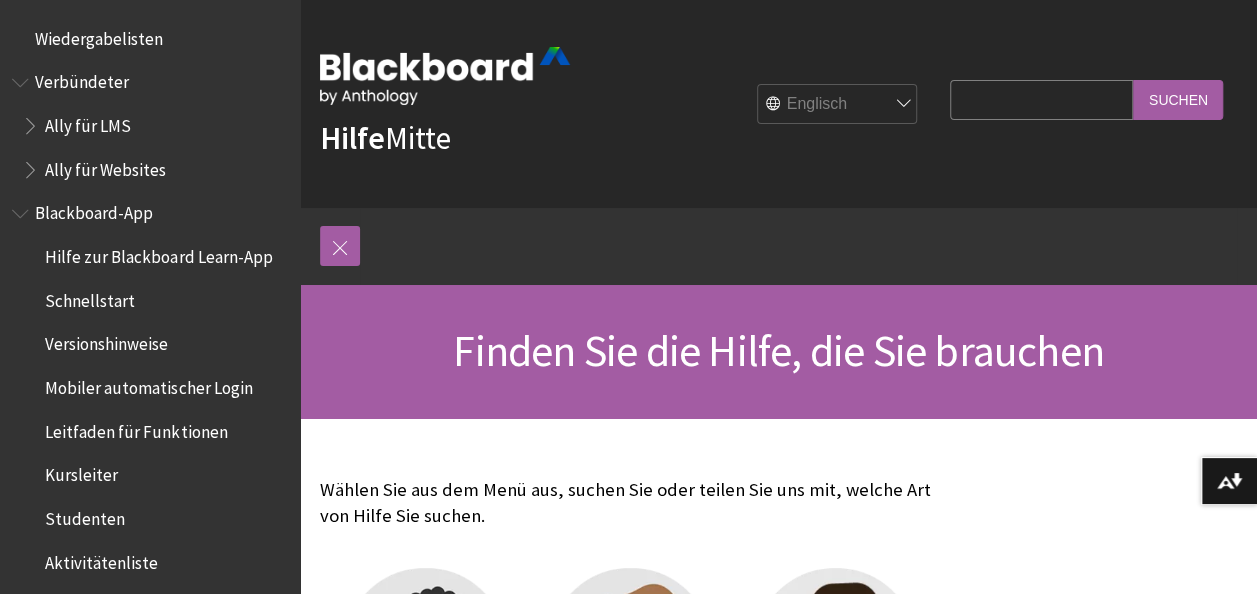 click on "Englisch عربية Català Cymraeg Deutsch Español Suomi Français עברית Italiano 日本語 한국어 Nederlands Norsk (Bokmål) Português, Brasilien Русский Svenska Türkçe 简体中文 Français Canadien" at bounding box center (838, 105) 